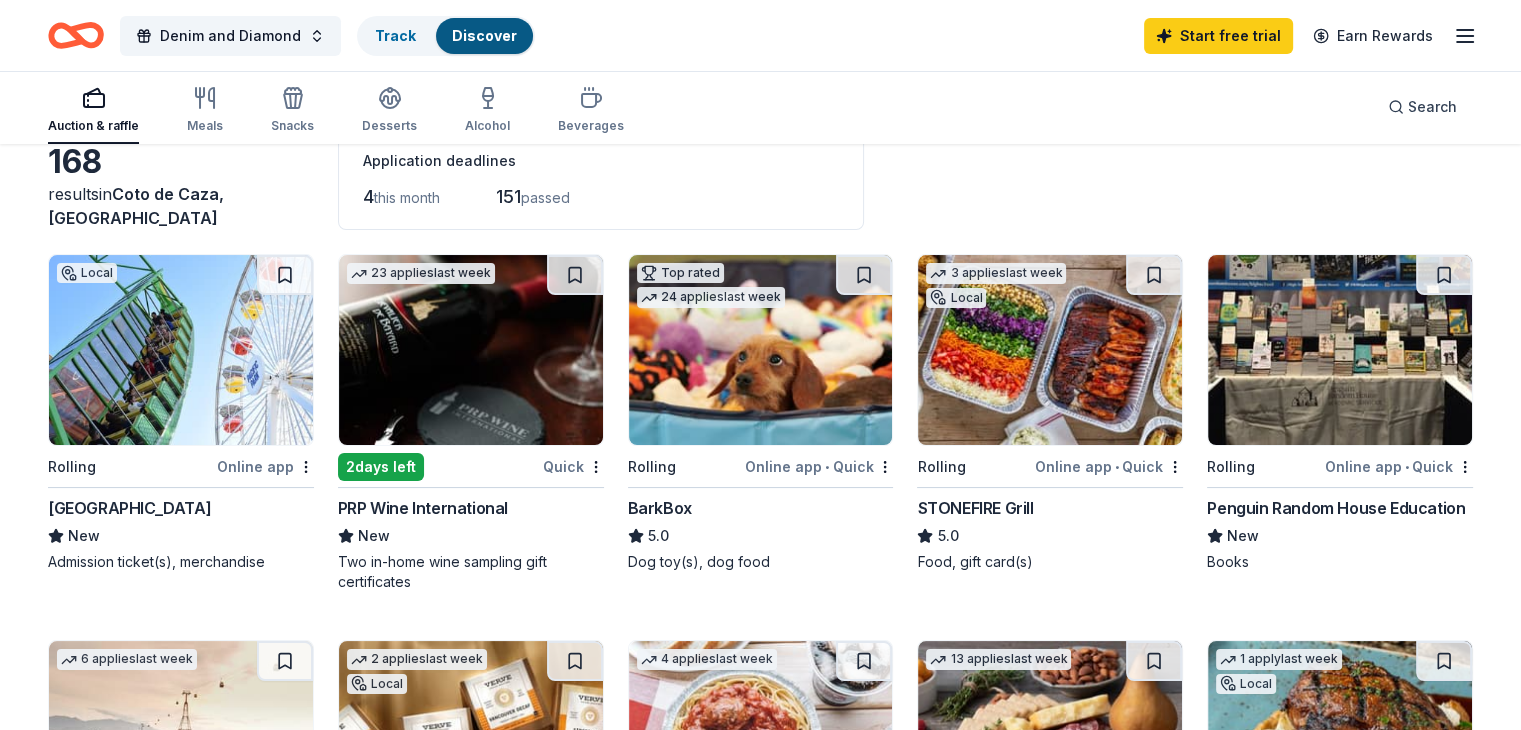 scroll, scrollTop: 115, scrollLeft: 0, axis: vertical 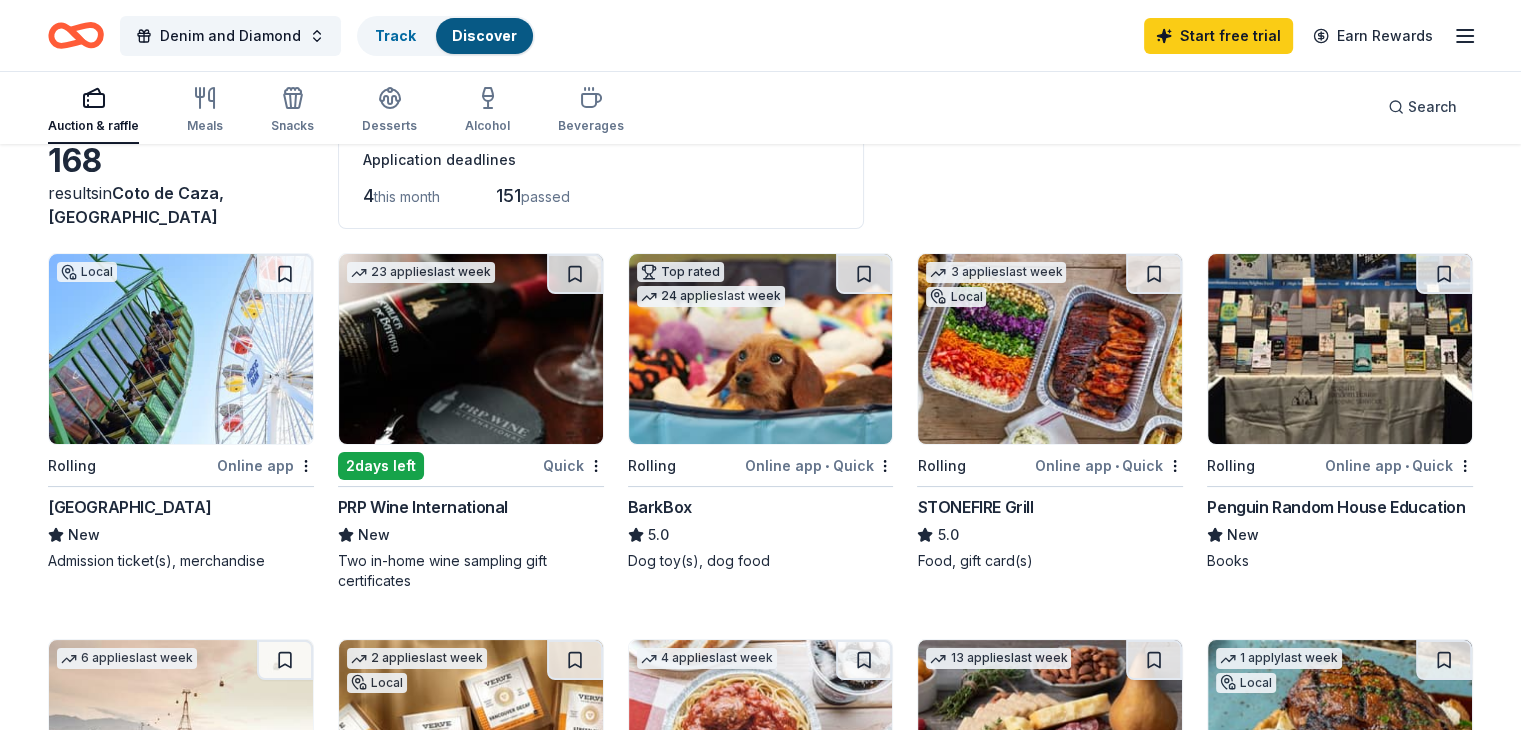 click at bounding box center [1050, 349] 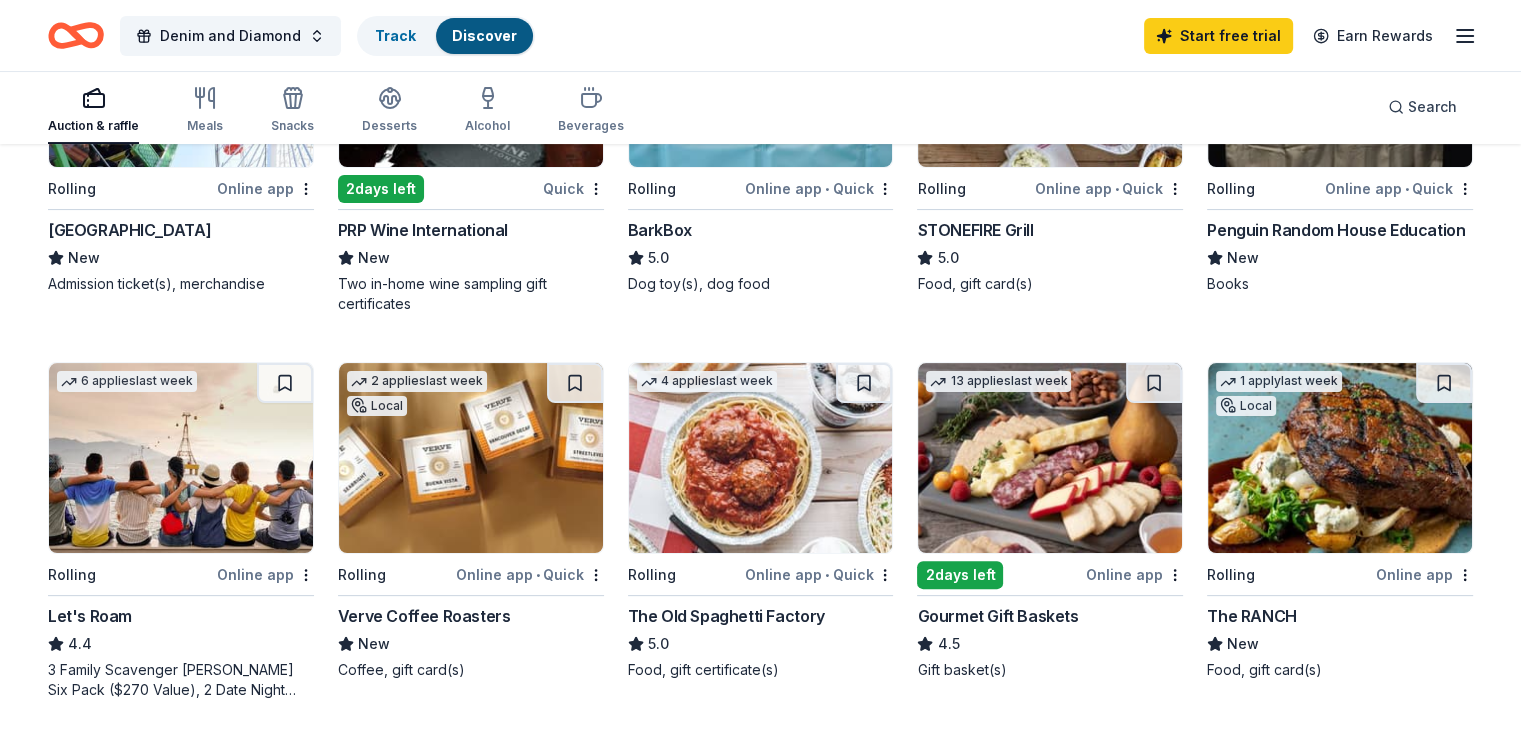scroll, scrollTop: 392, scrollLeft: 0, axis: vertical 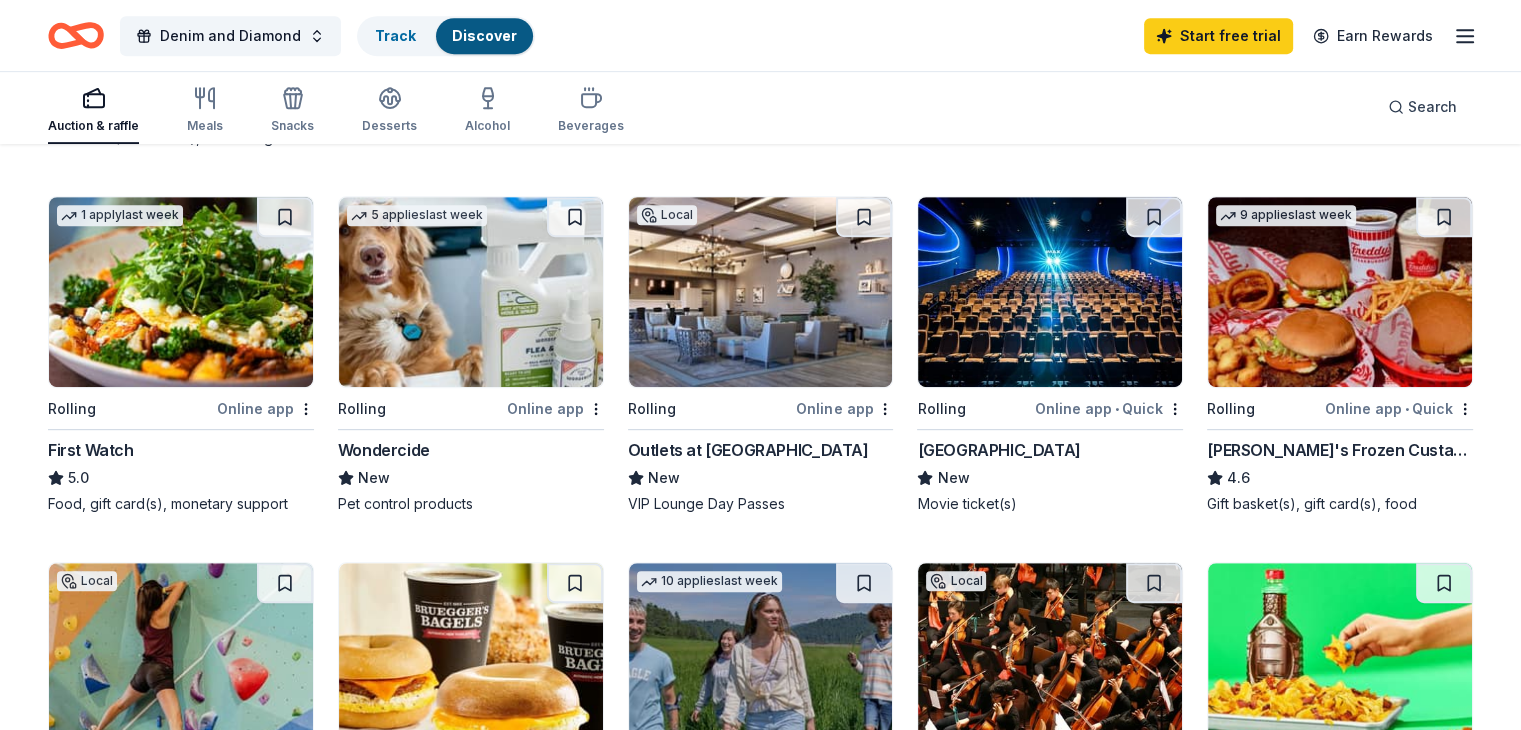 click at bounding box center (761, 292) 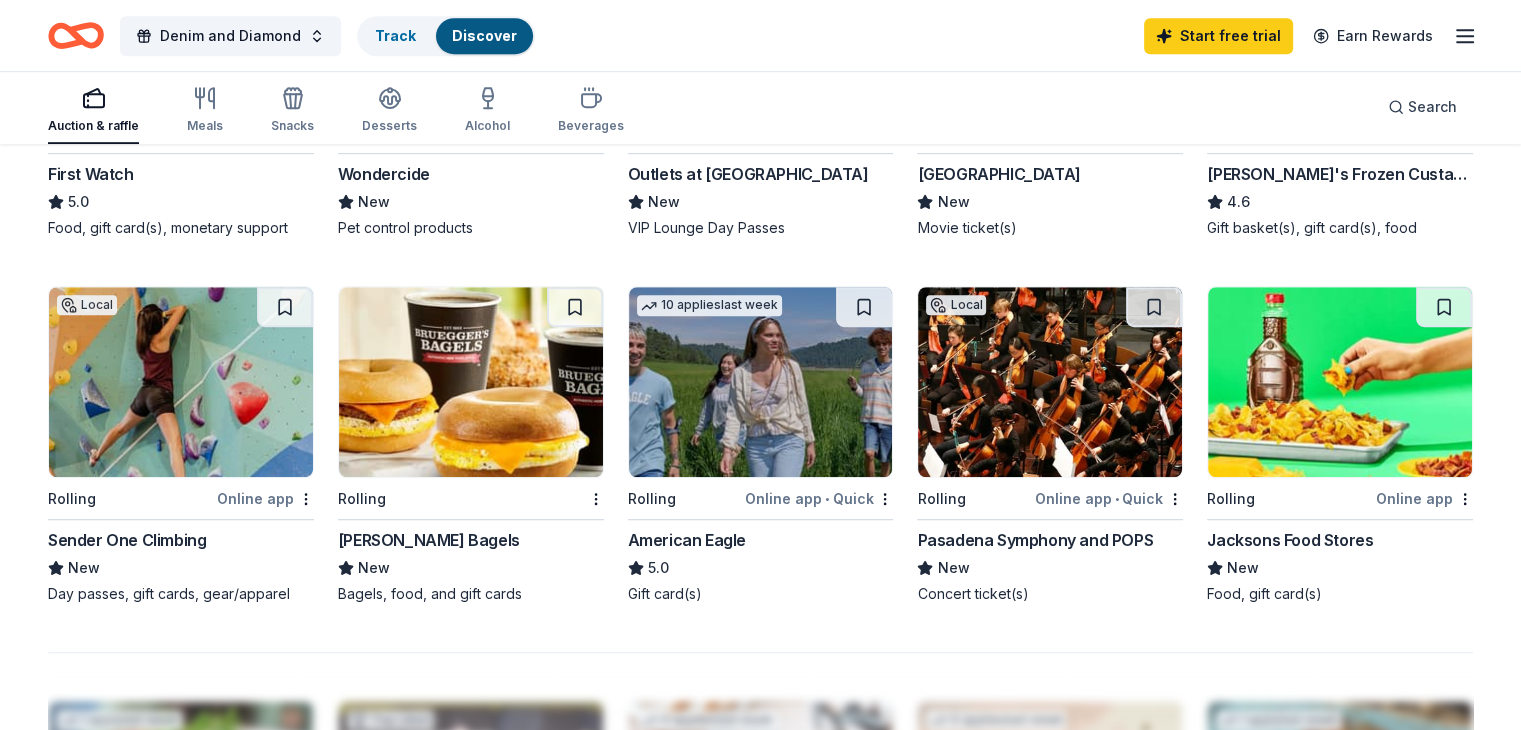 scroll, scrollTop: 1232, scrollLeft: 0, axis: vertical 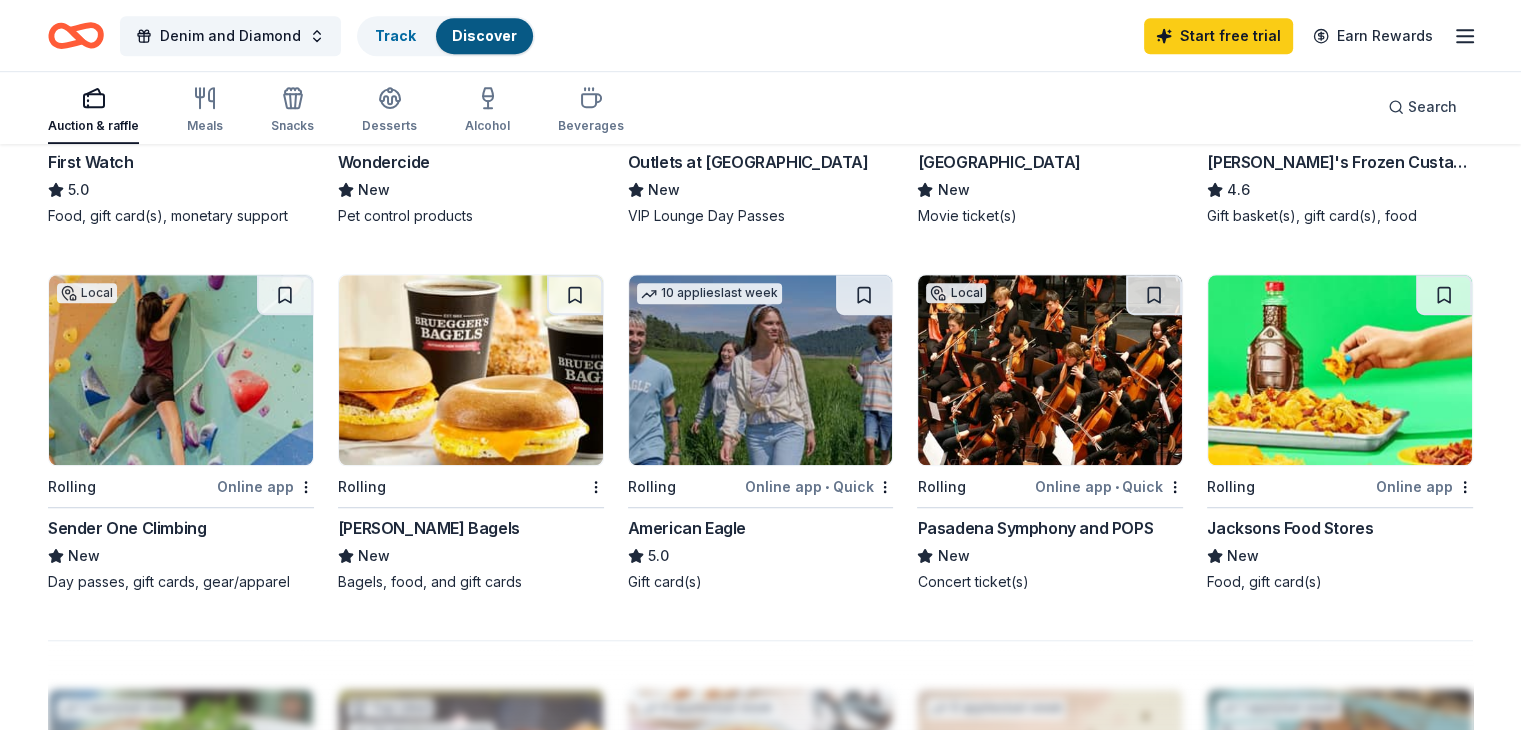 click at bounding box center (1050, 370) 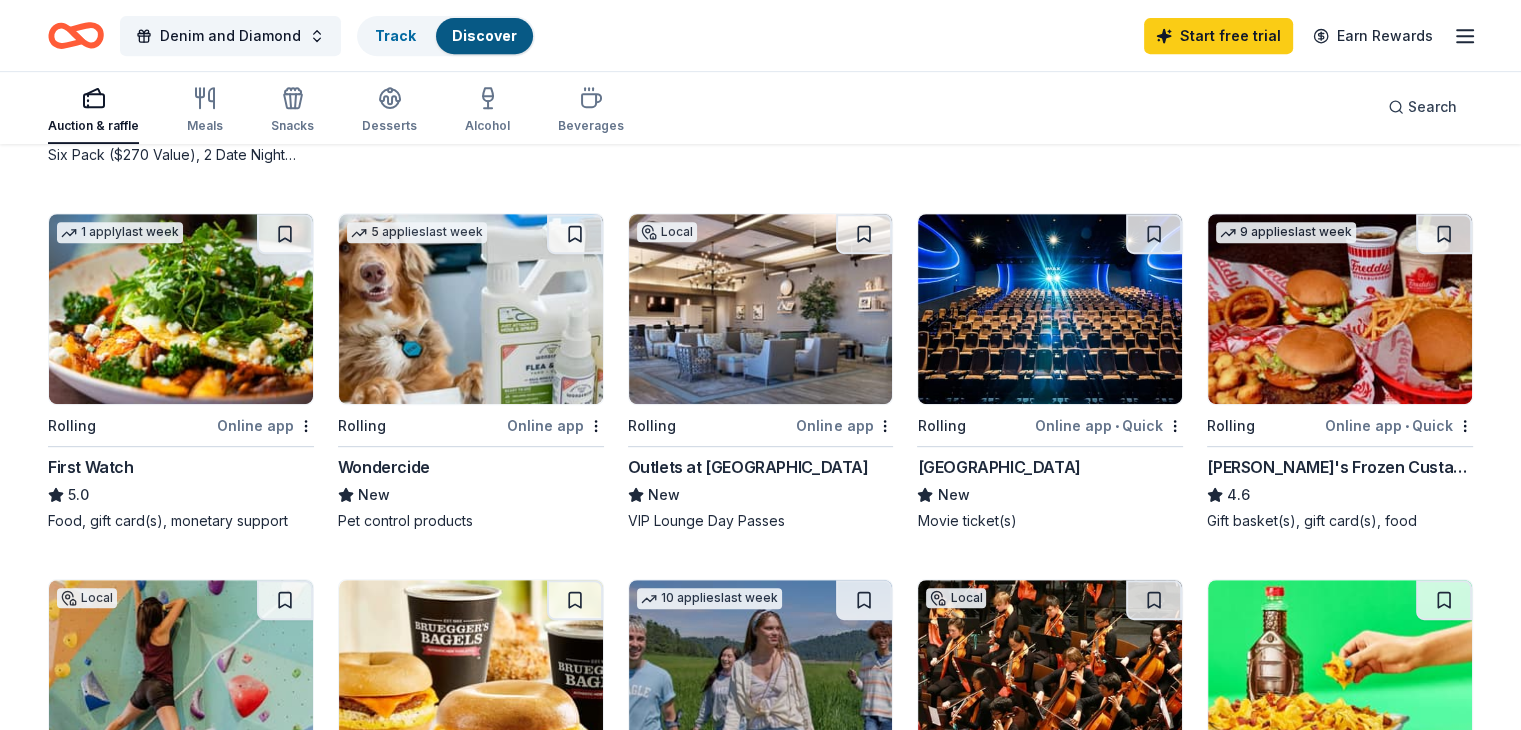 scroll, scrollTop: 926, scrollLeft: 0, axis: vertical 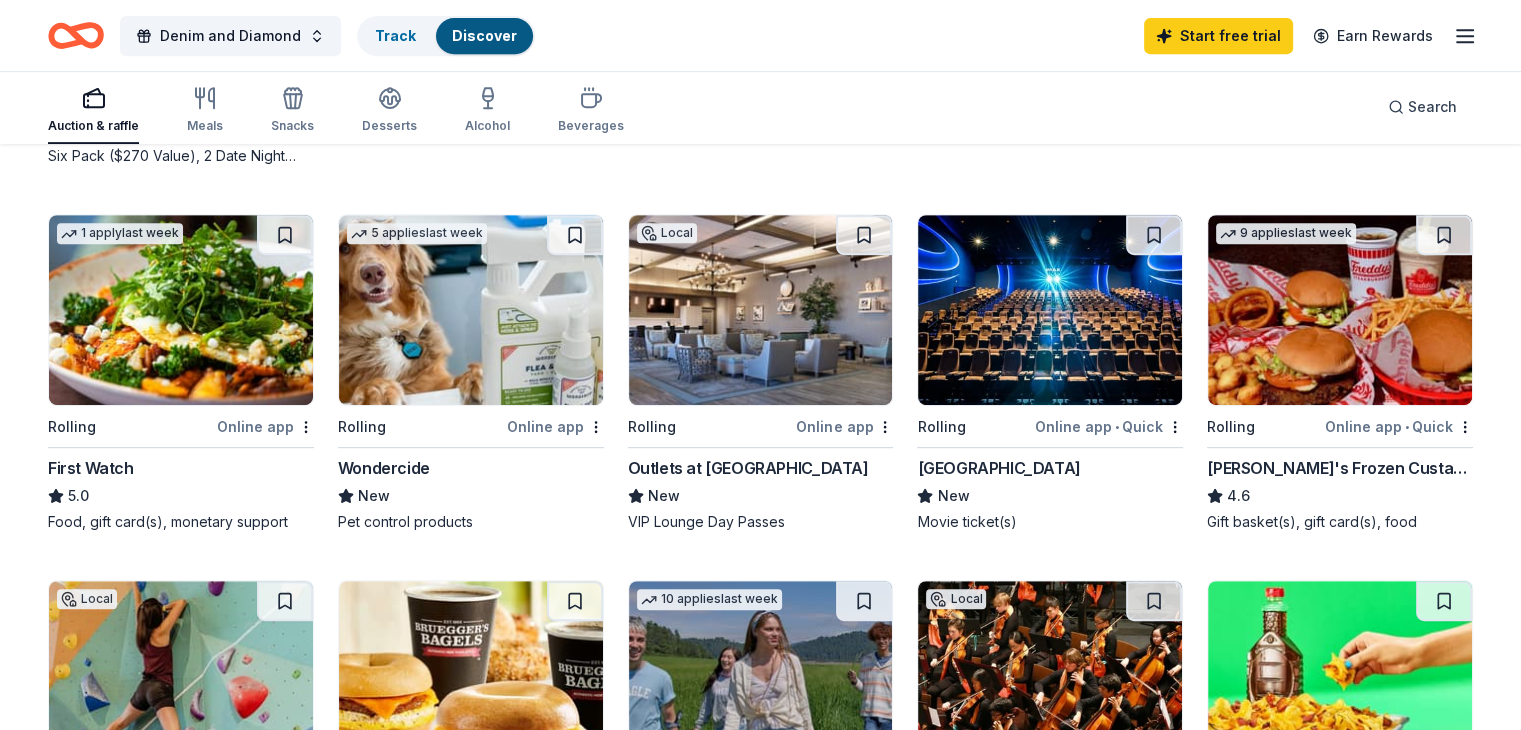 click at bounding box center [1050, 310] 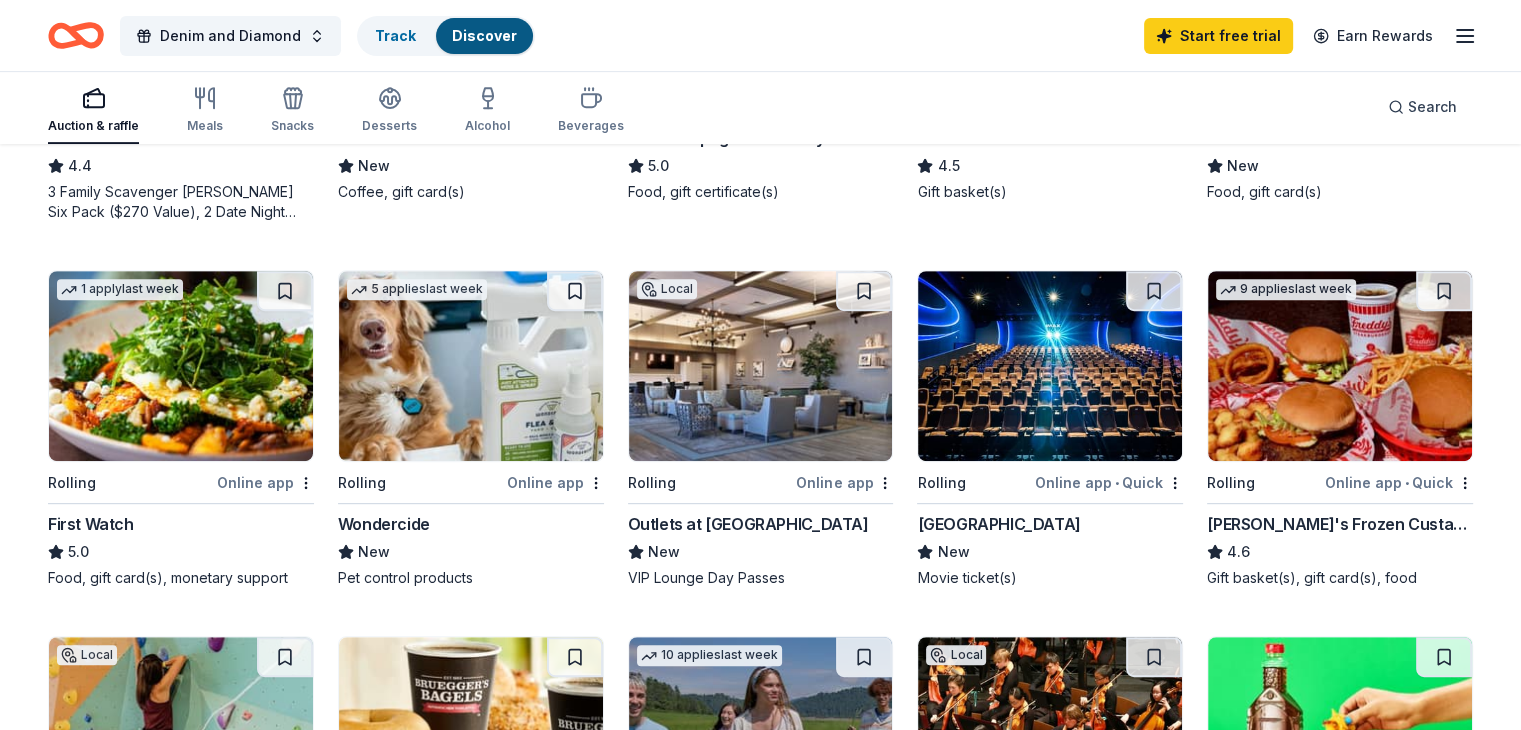 scroll, scrollTop: 869, scrollLeft: 0, axis: vertical 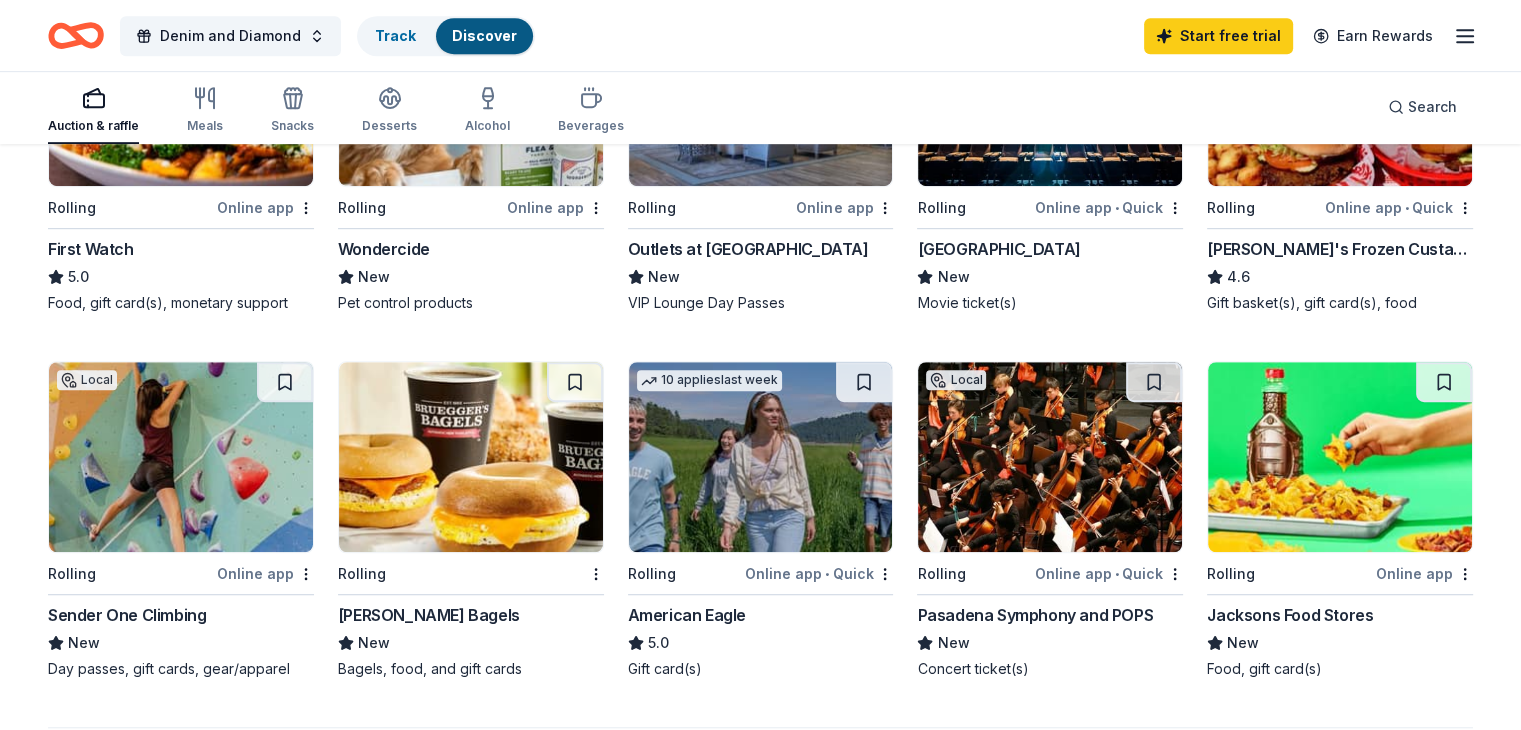 click at bounding box center [761, 457] 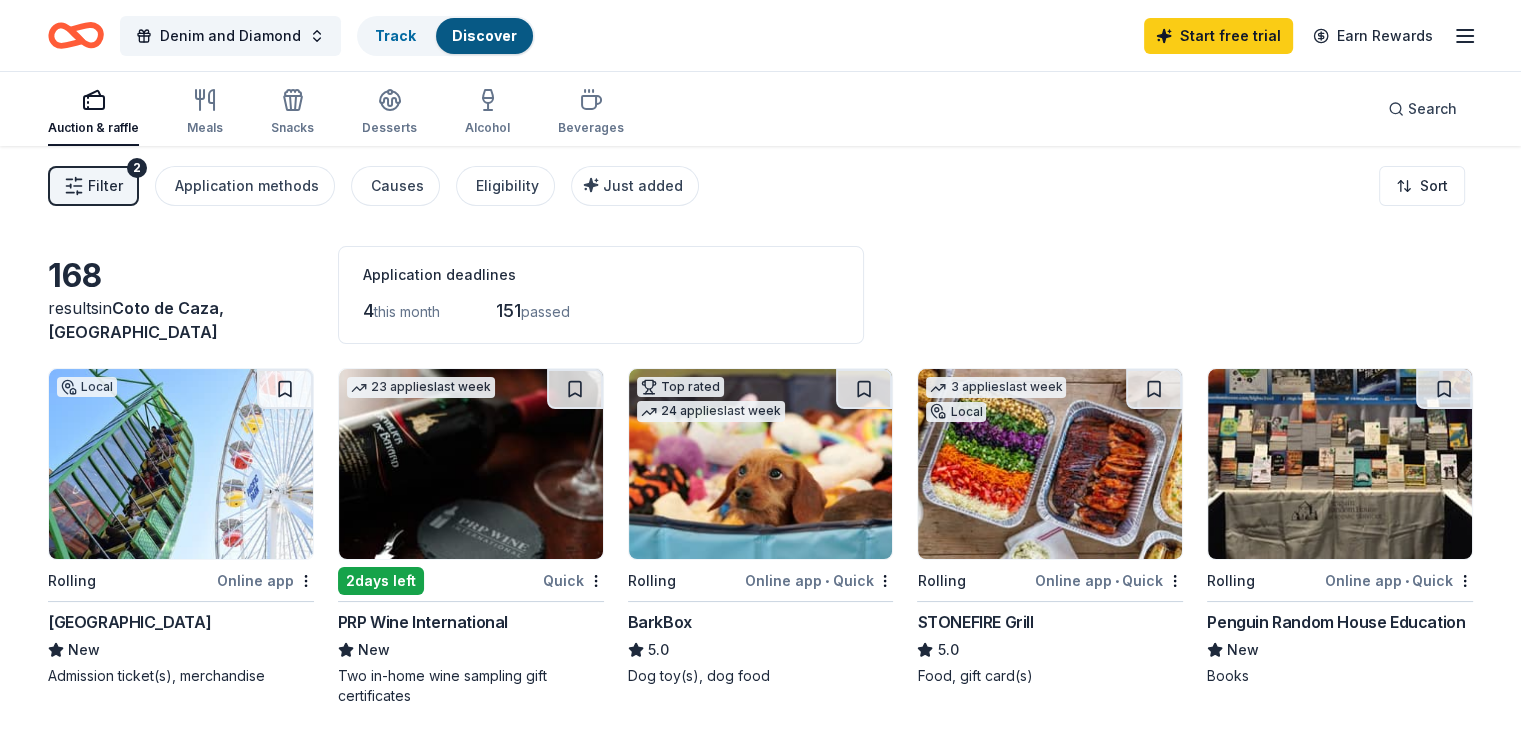 scroll, scrollTop: 0, scrollLeft: 0, axis: both 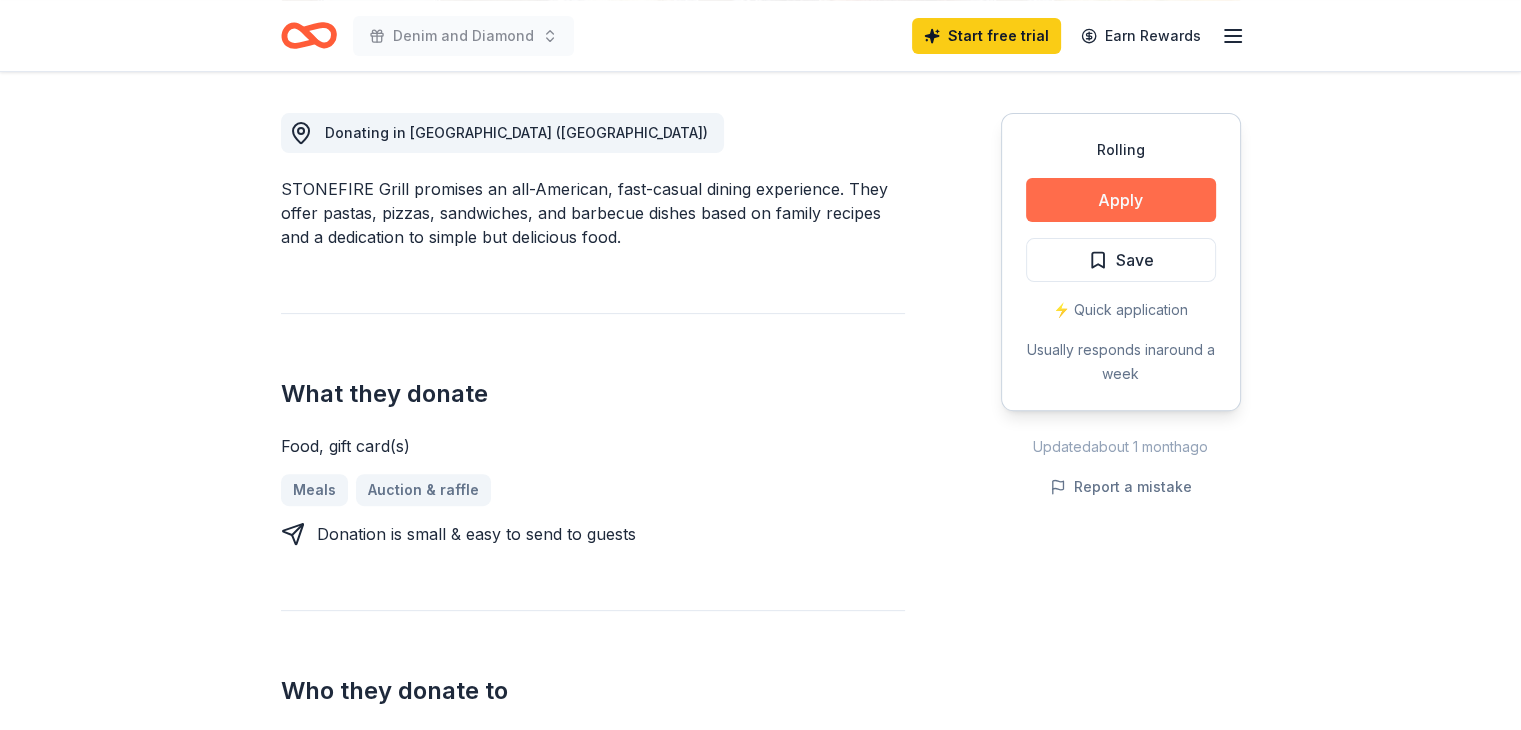 click on "Apply" at bounding box center [1121, 200] 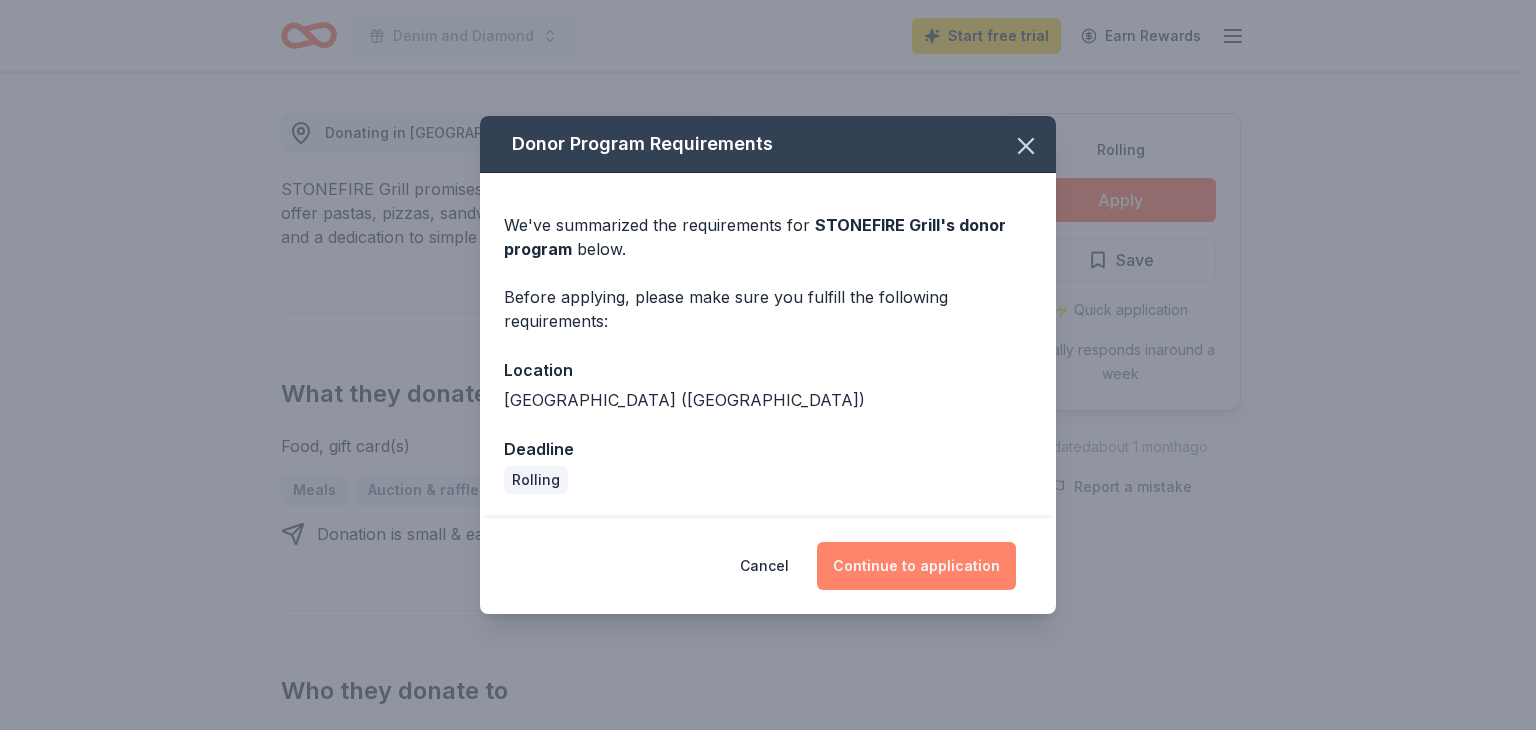 click on "Continue to application" at bounding box center (916, 566) 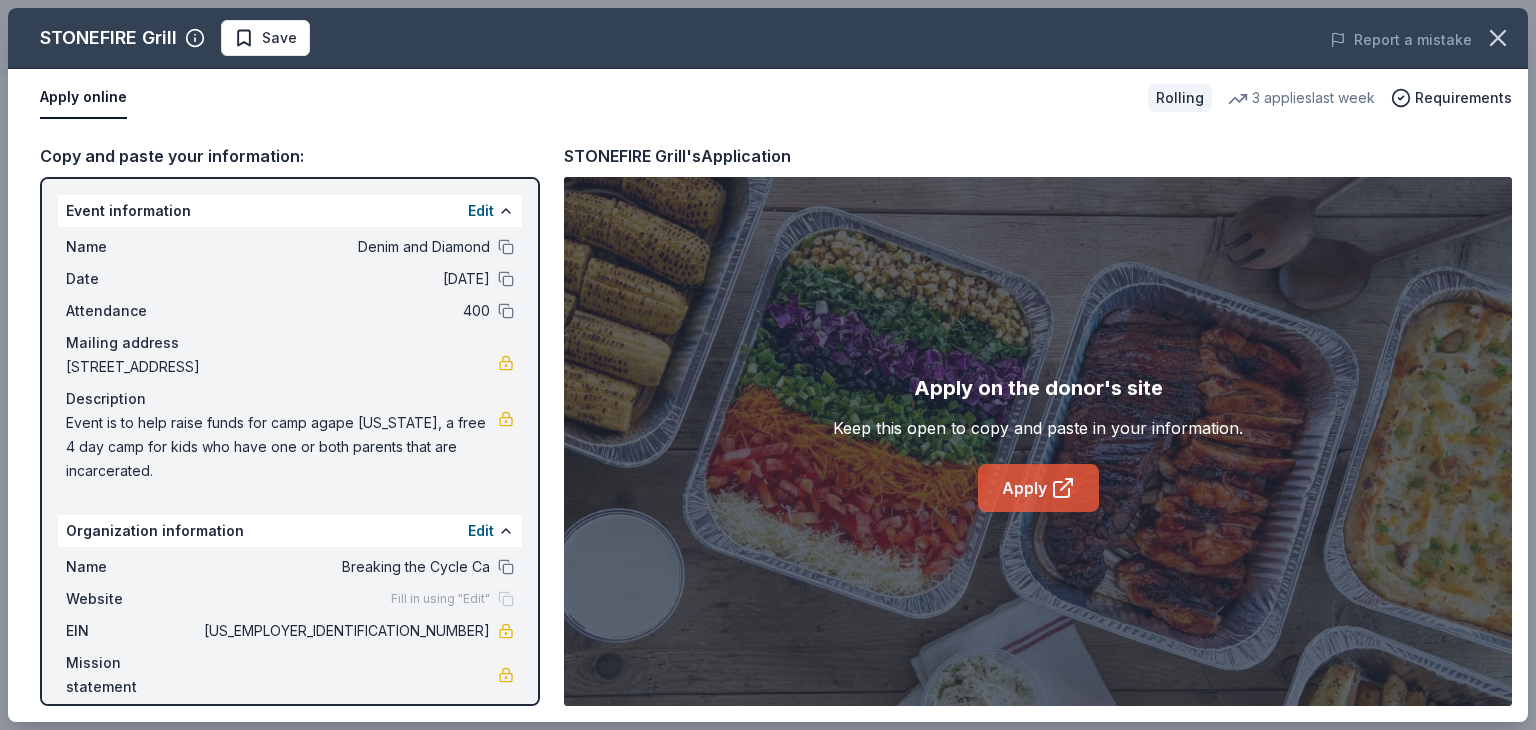 click on "Apply" at bounding box center (1038, 488) 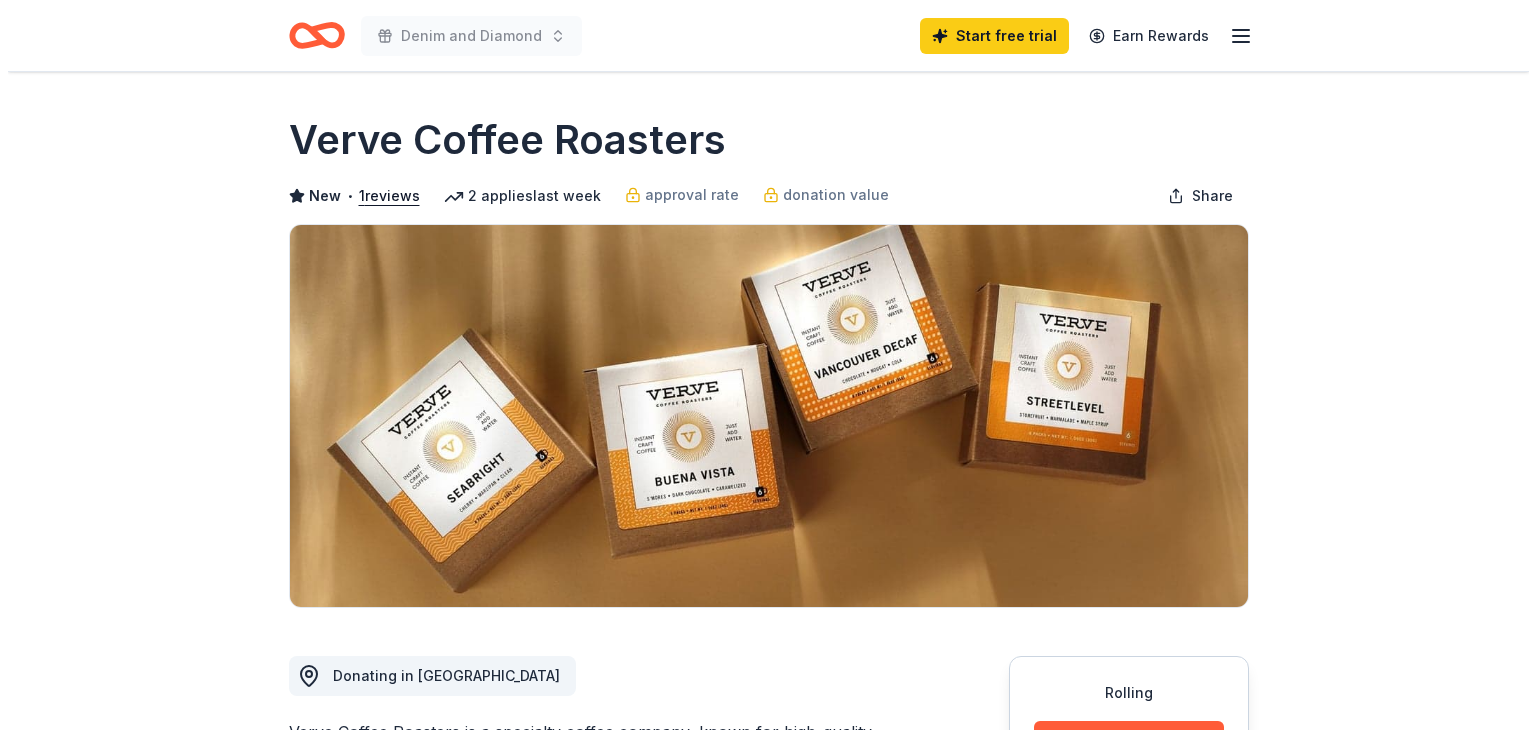 scroll, scrollTop: 202, scrollLeft: 0, axis: vertical 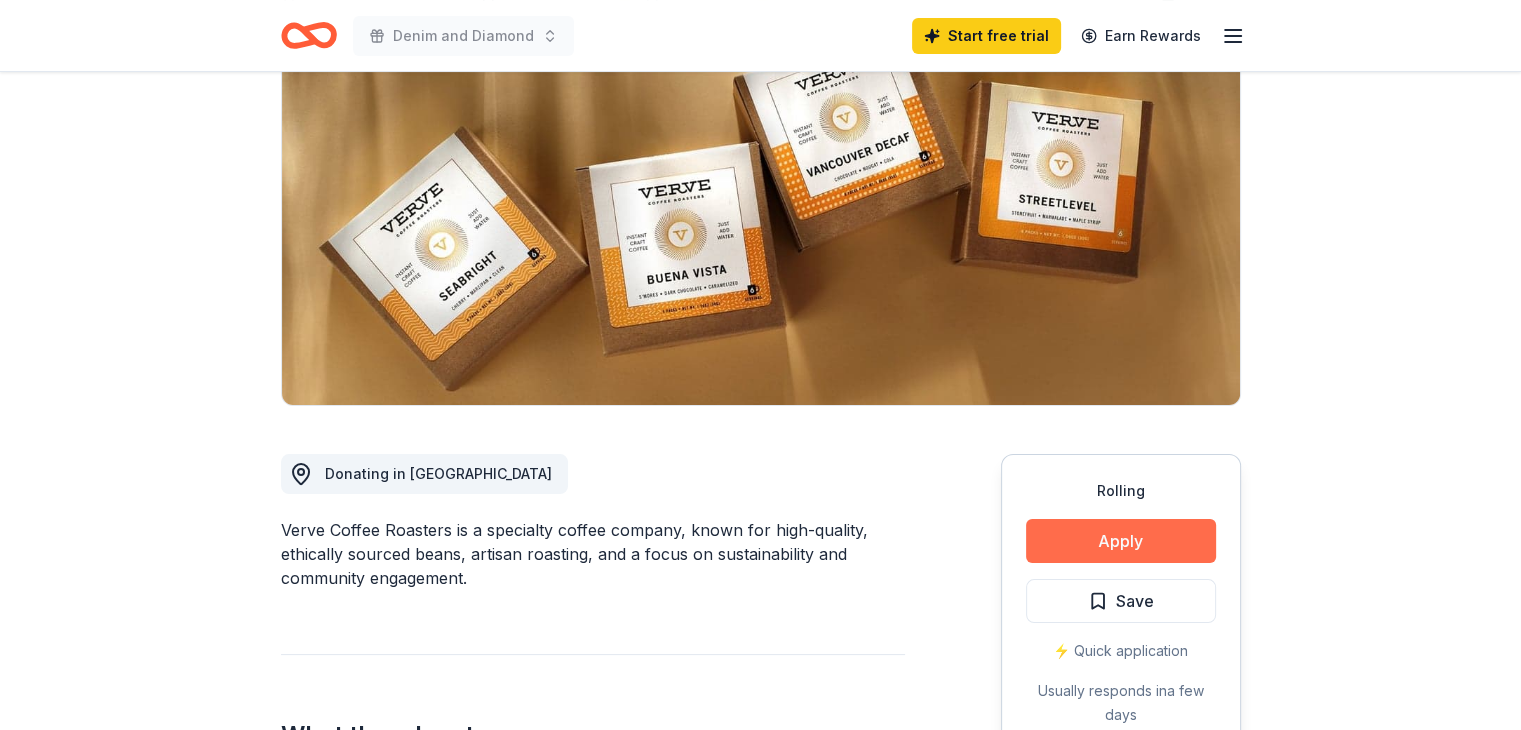 click on "Apply" at bounding box center [1121, 541] 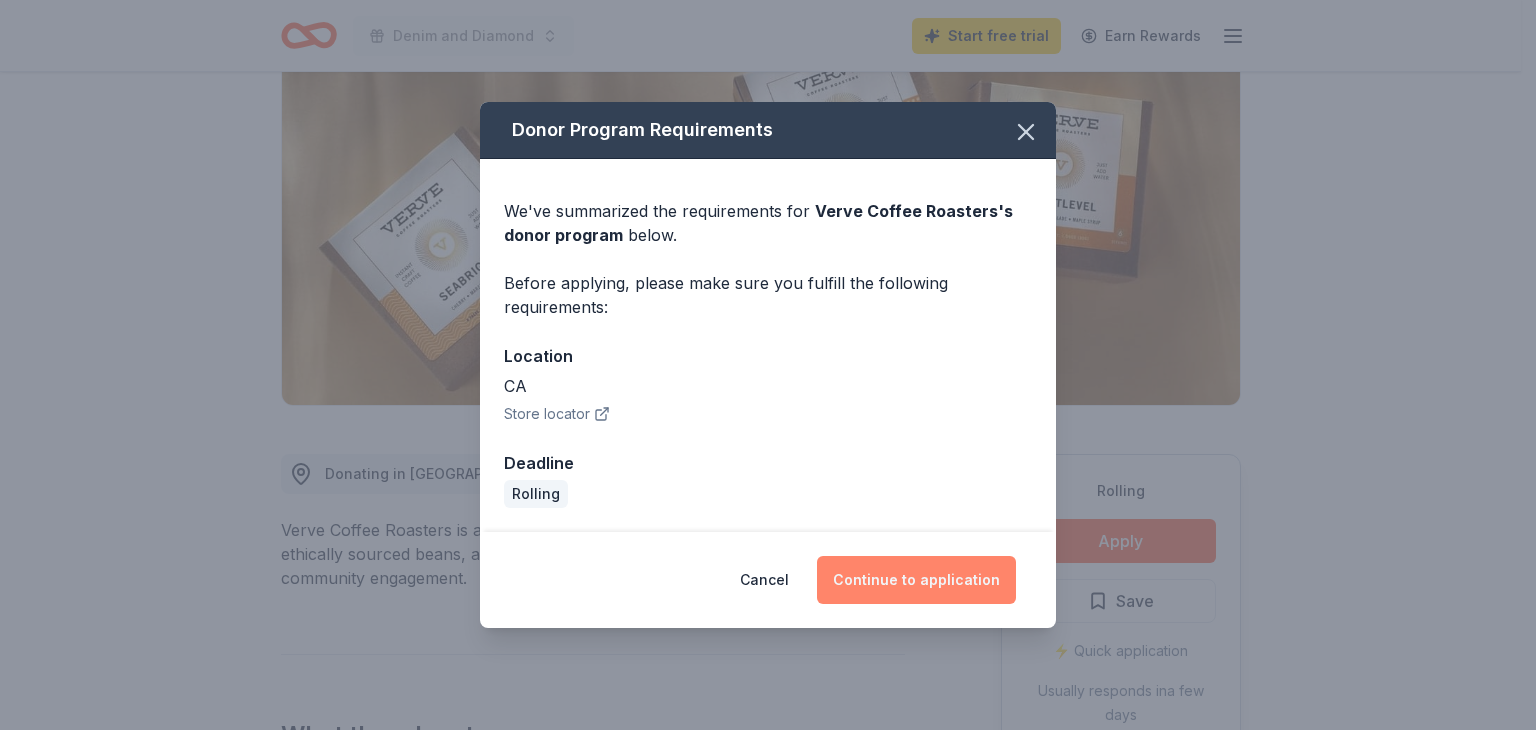 click on "Continue to application" at bounding box center (916, 580) 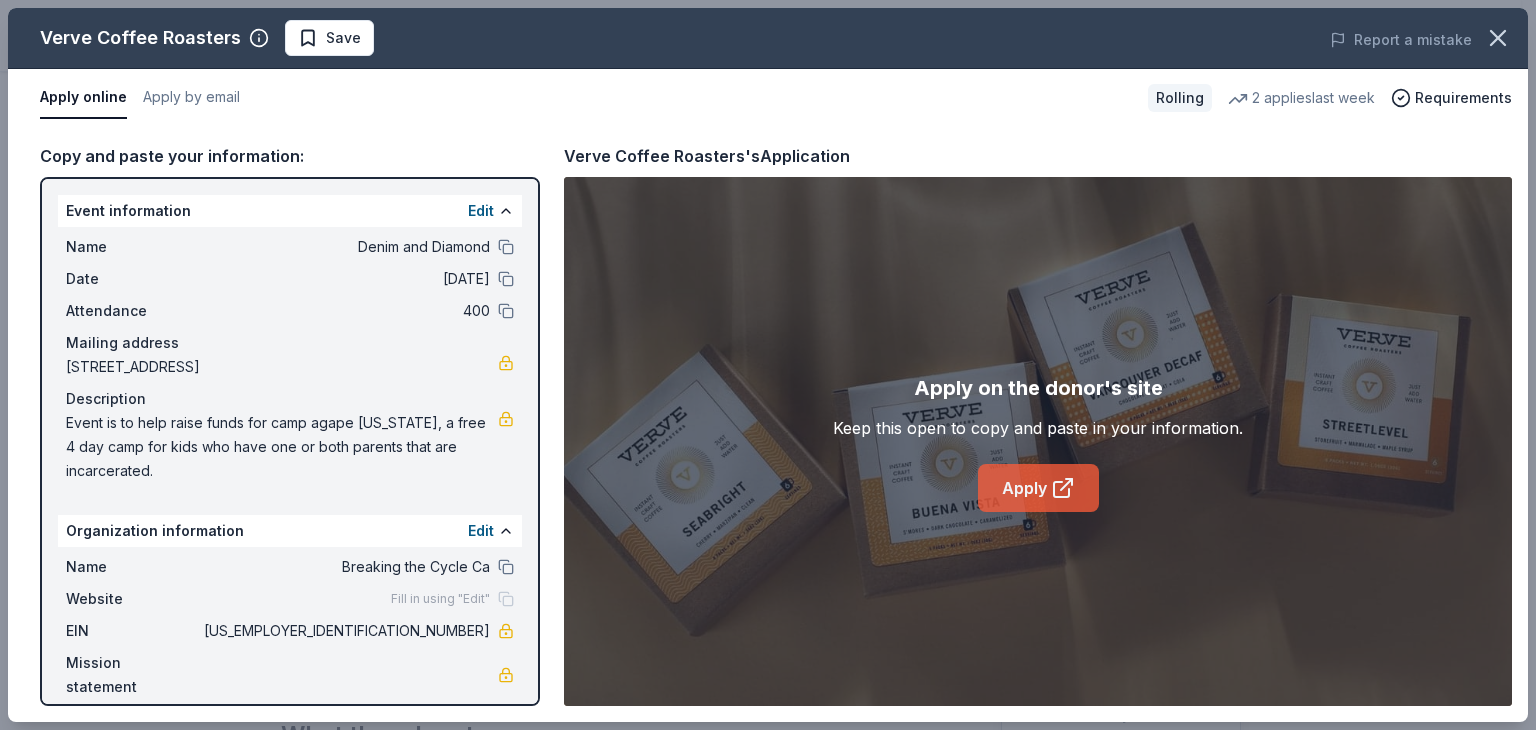 click 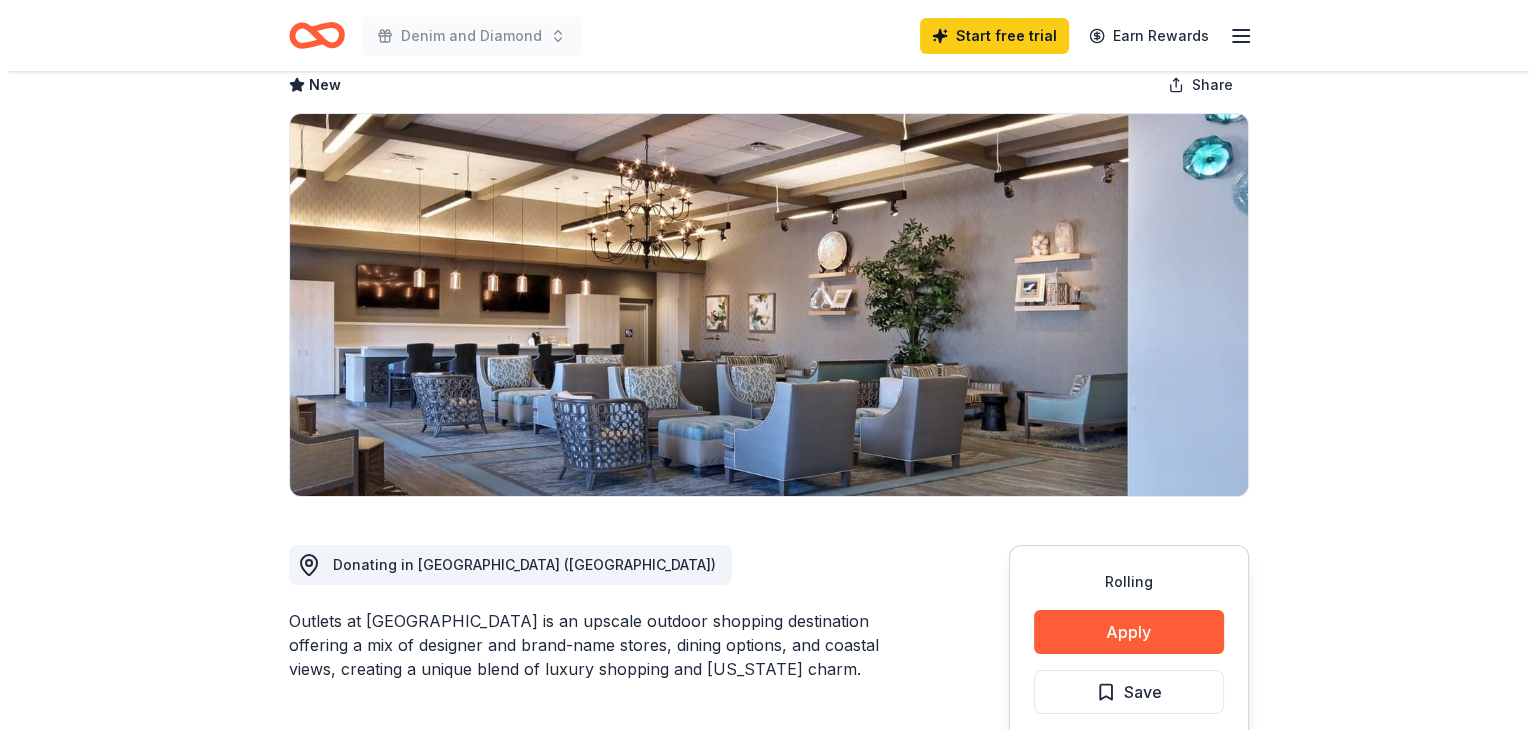 scroll, scrollTop: 115, scrollLeft: 0, axis: vertical 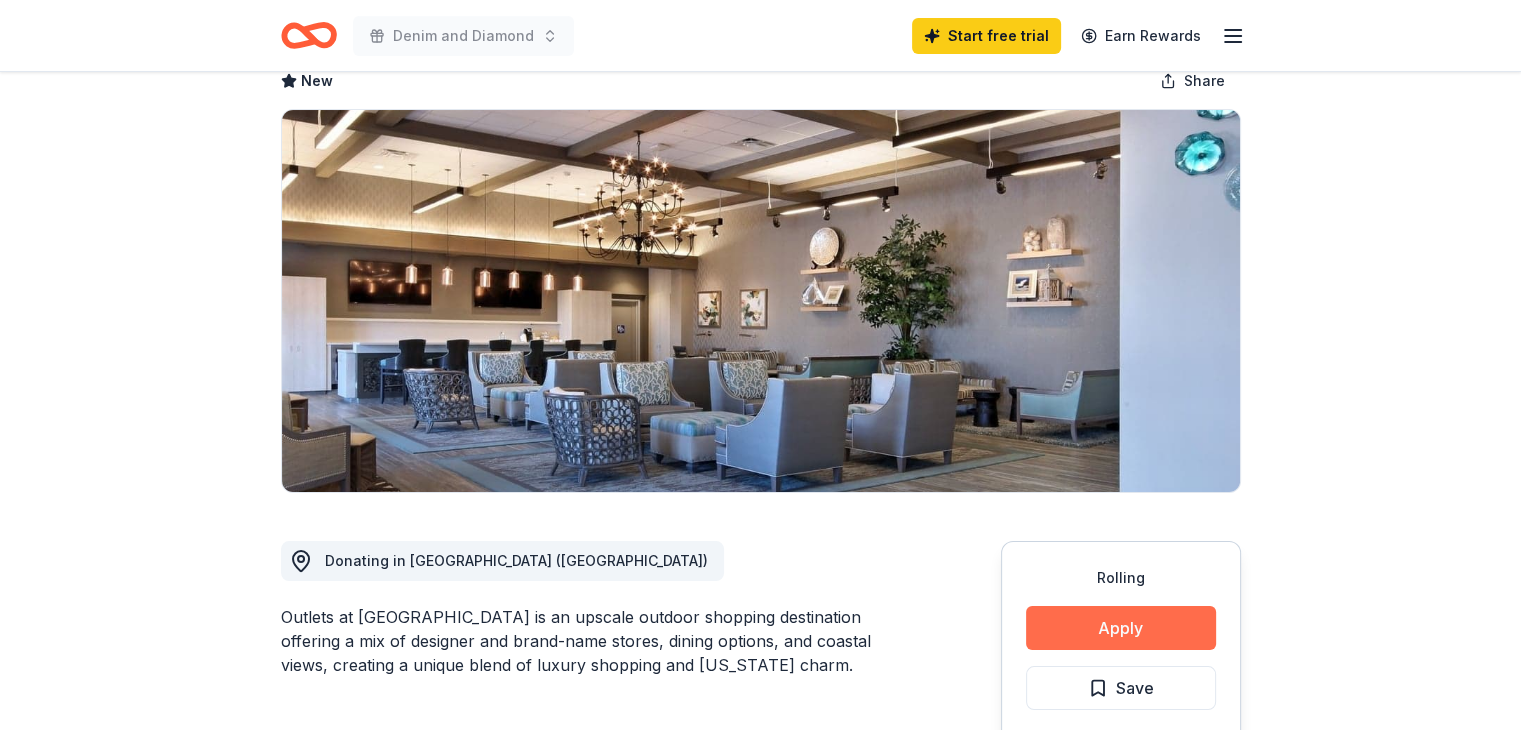 click on "Apply" at bounding box center [1121, 628] 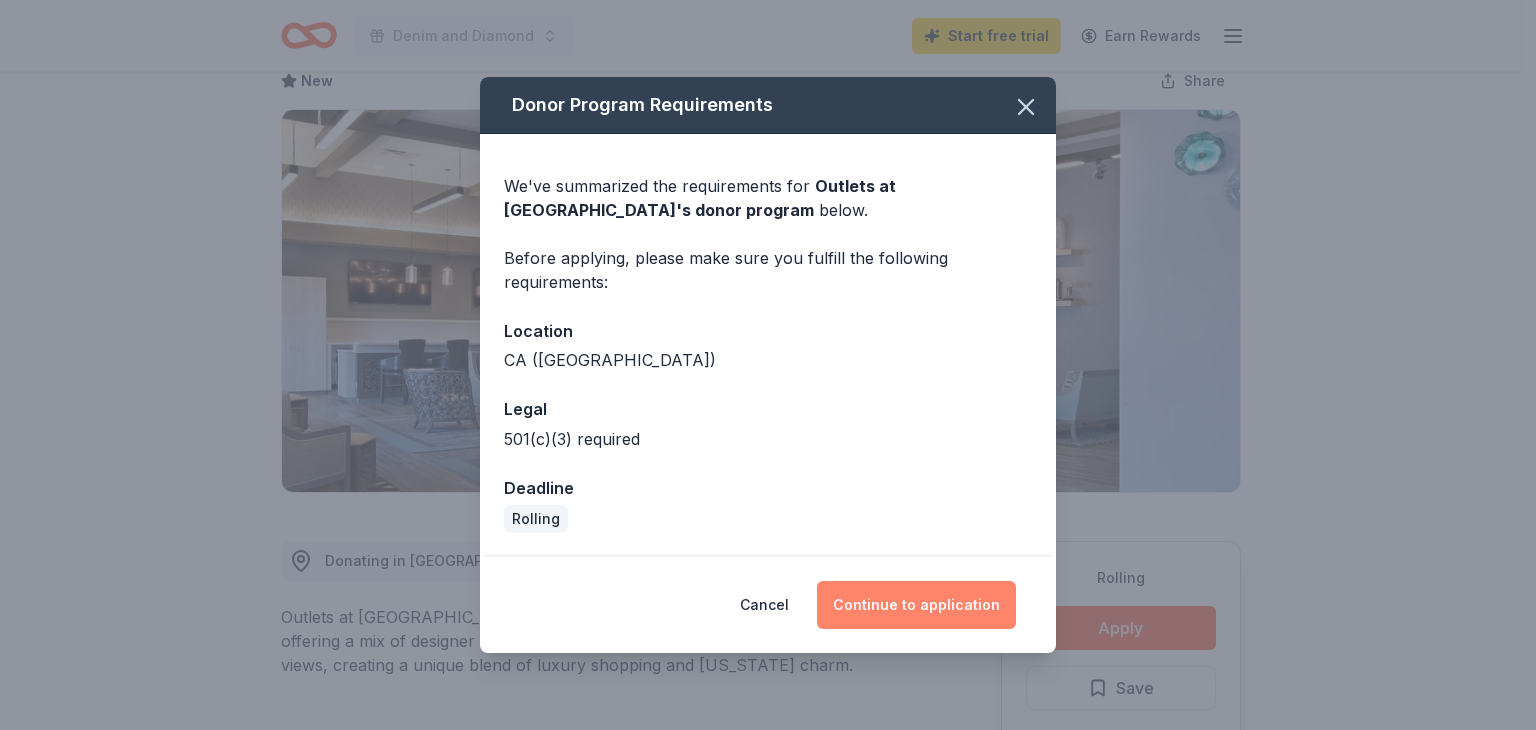 click on "Continue to application" at bounding box center (916, 605) 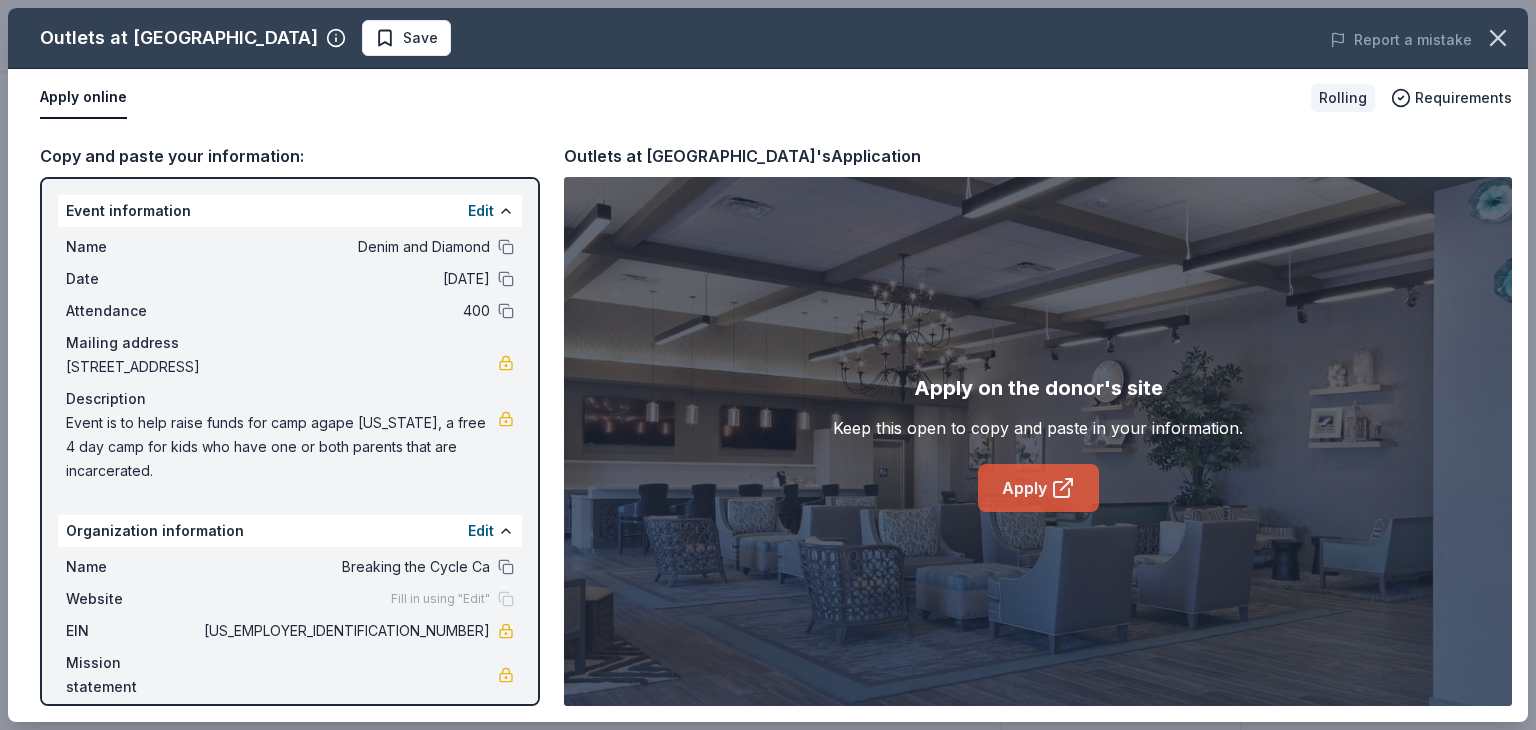 click on "Apply" at bounding box center (1038, 488) 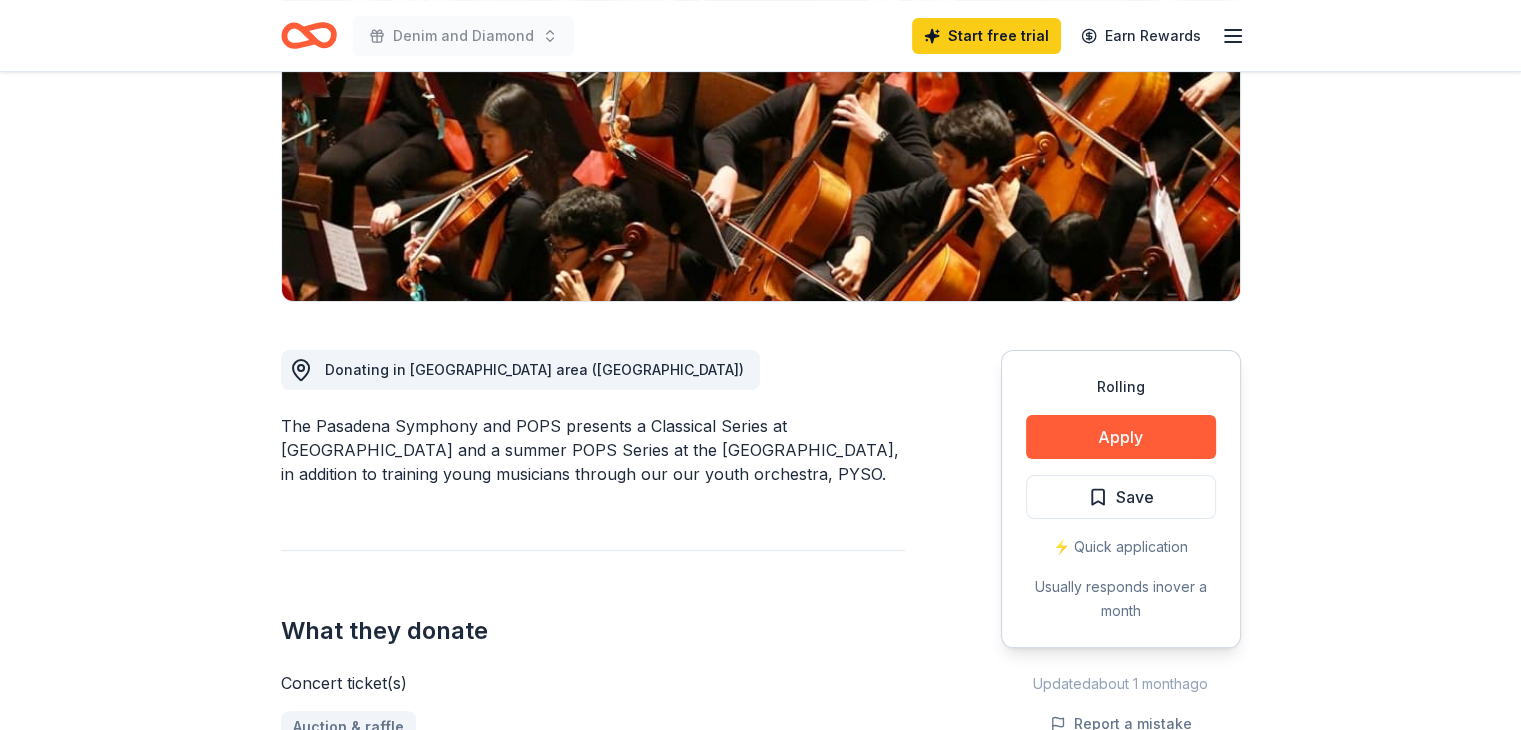 scroll, scrollTop: 307, scrollLeft: 0, axis: vertical 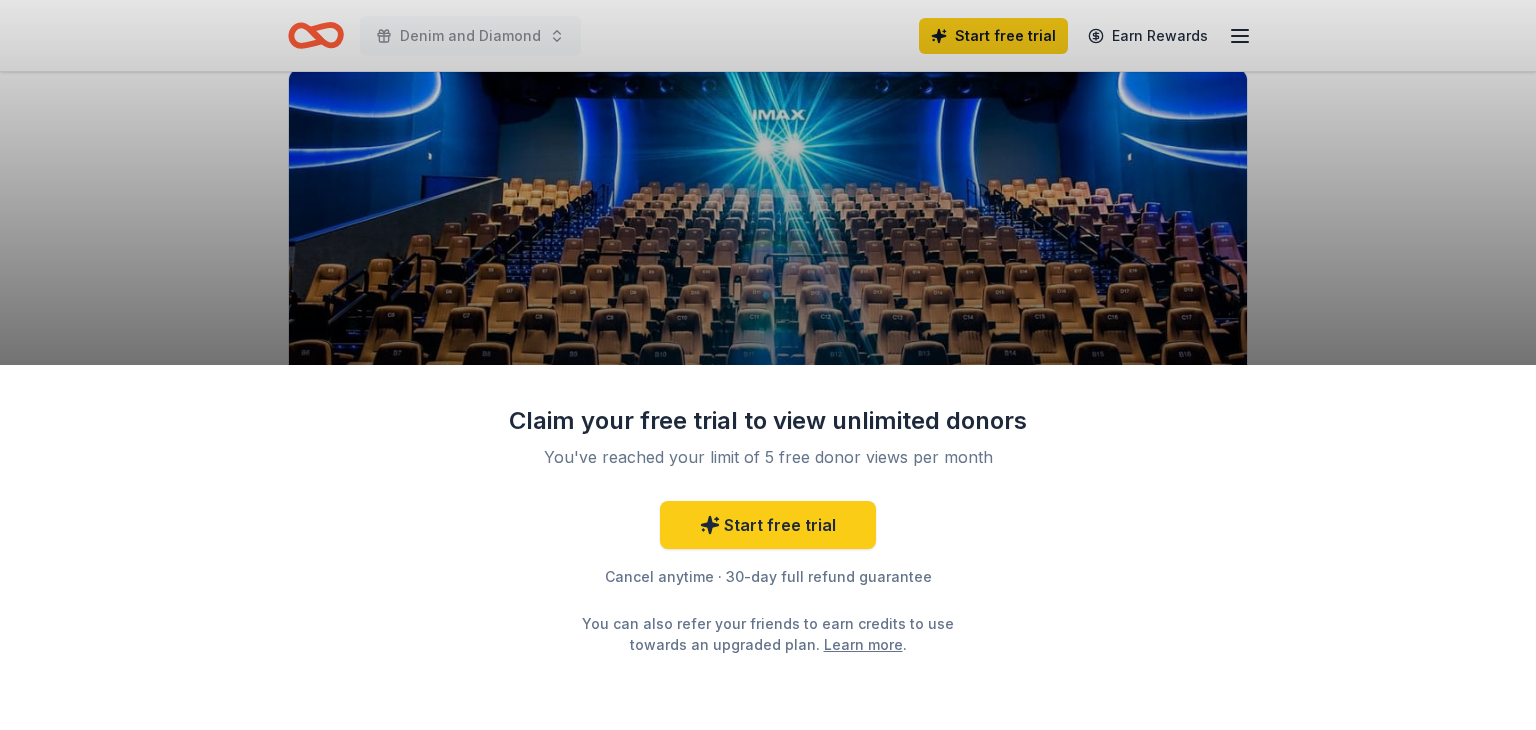 click on "Claim your free trial to view unlimited donors You've reached your limit of 5 free donor views per month Start free  trial Cancel anytime · 30-day full refund guarantee You can also refer your friends to earn credits to use towards an upgraded plan.   Learn more ." at bounding box center [768, 365] 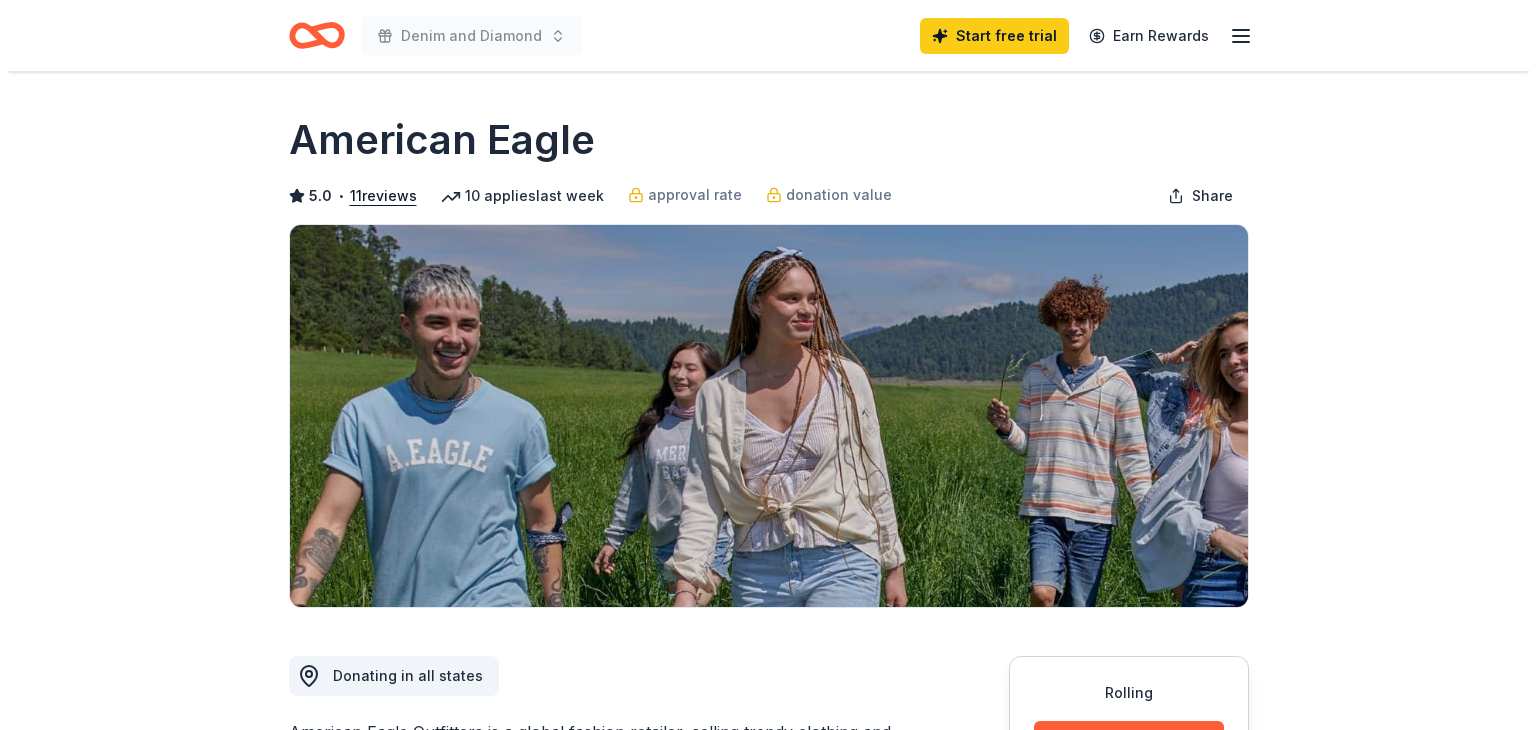 scroll, scrollTop: 0, scrollLeft: 0, axis: both 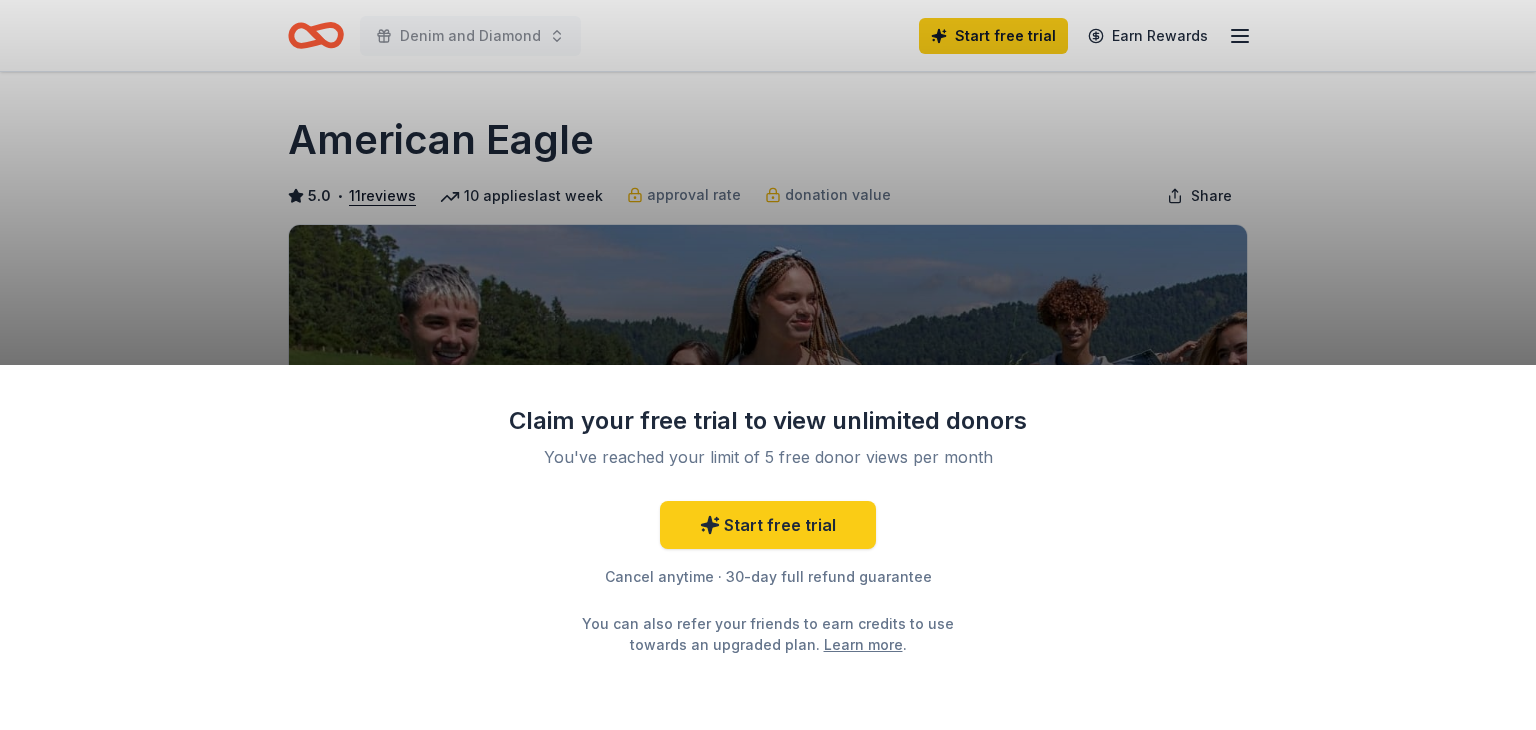 click on "Claim your free trial to view unlimited donors You've reached your limit of 5 free donor views per month Start free  trial Cancel anytime · 30-day full refund guarantee You can also refer your friends to earn credits to use towards an upgraded plan.   Learn more ." at bounding box center [768, 365] 